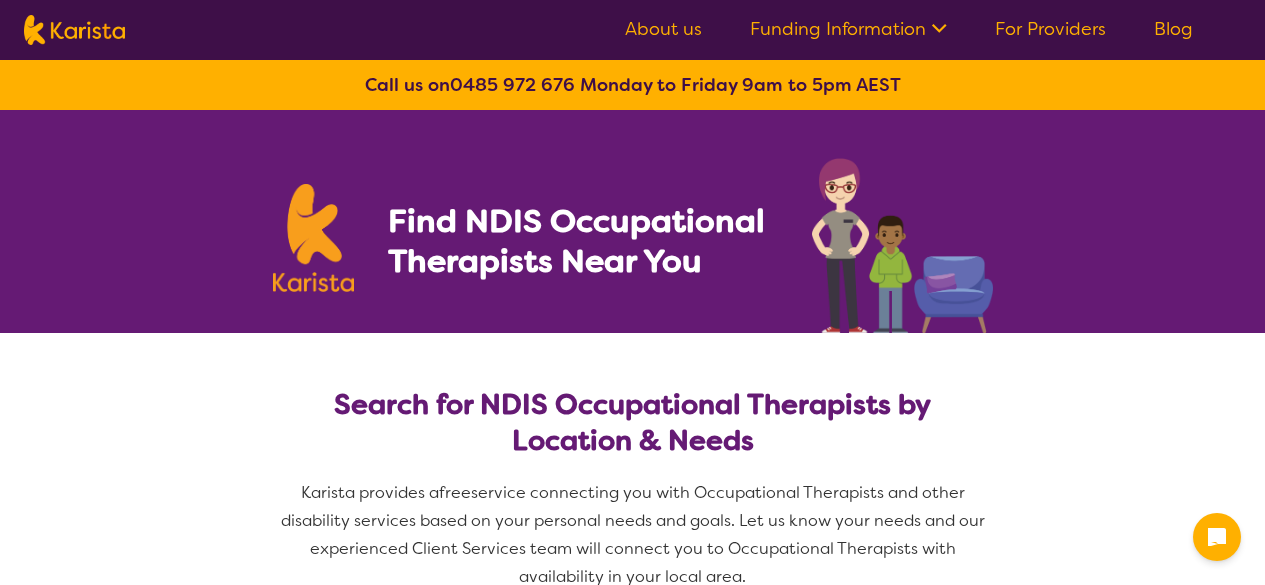 select on "Occupational therapy" 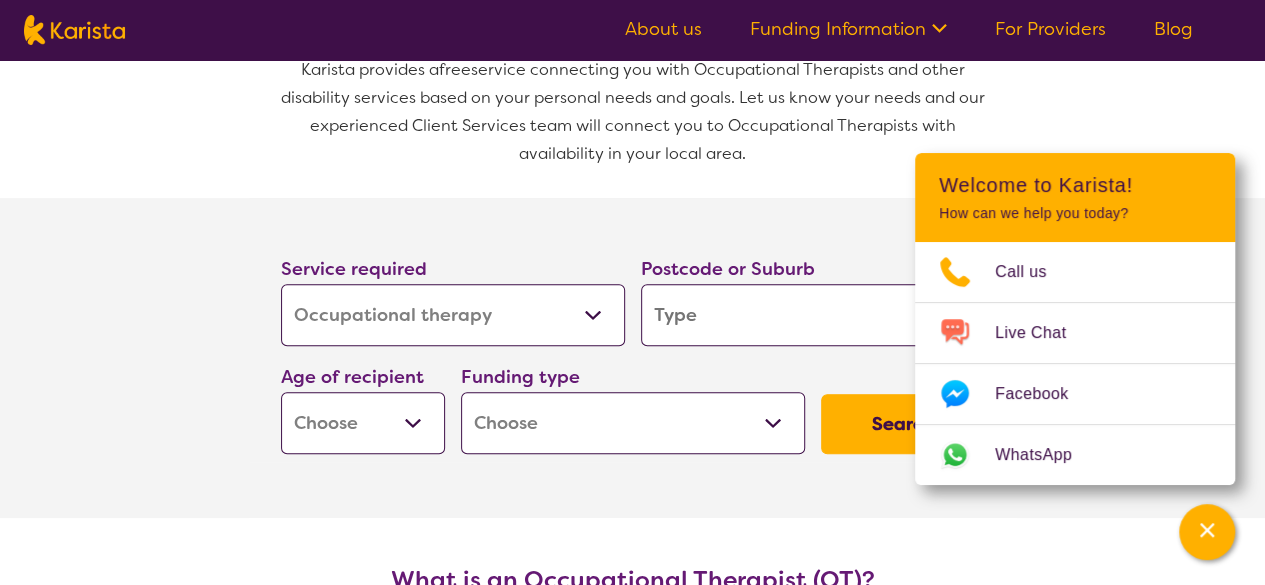 scroll, scrollTop: 427, scrollLeft: 0, axis: vertical 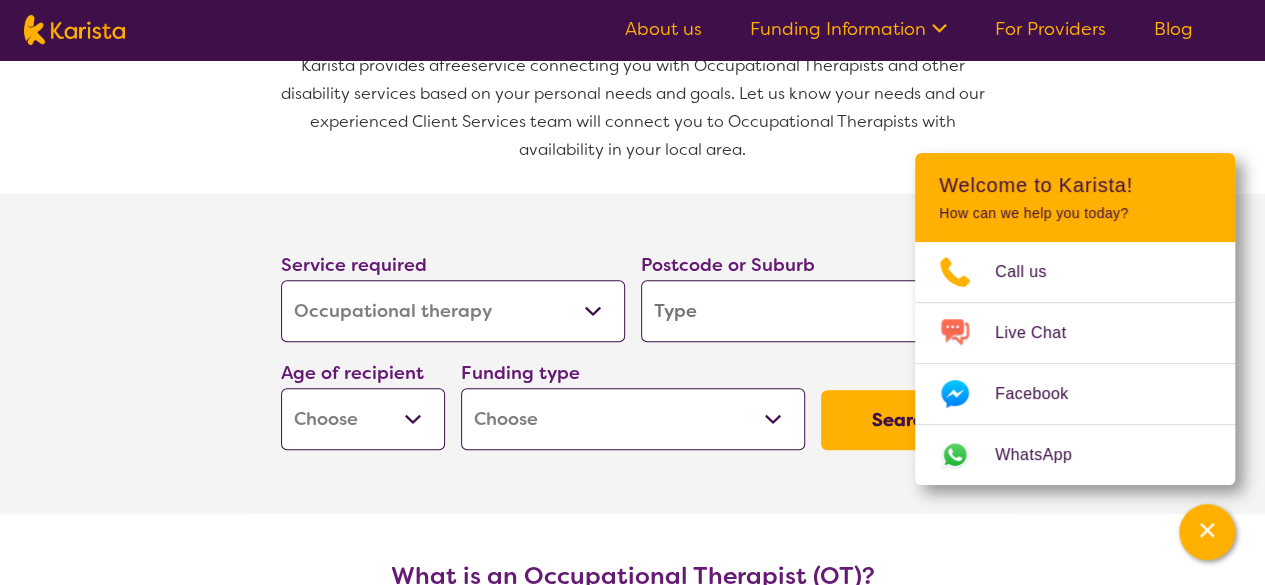 click on "Allied Health Assistant Assessment (ADHD or Autism) Behaviour support Counselling Dietitian Domestic and home help Employment Support Exercise physiology Home Care Package Provider Key Worker NDIS Plan management NDIS Support Coordination Nursing services Occupational therapy Personal care Physiotherapy Podiatry Psychology Psychosocial Recovery Coach Respite Speech therapy Support worker Supported accommodation" at bounding box center (453, 311) 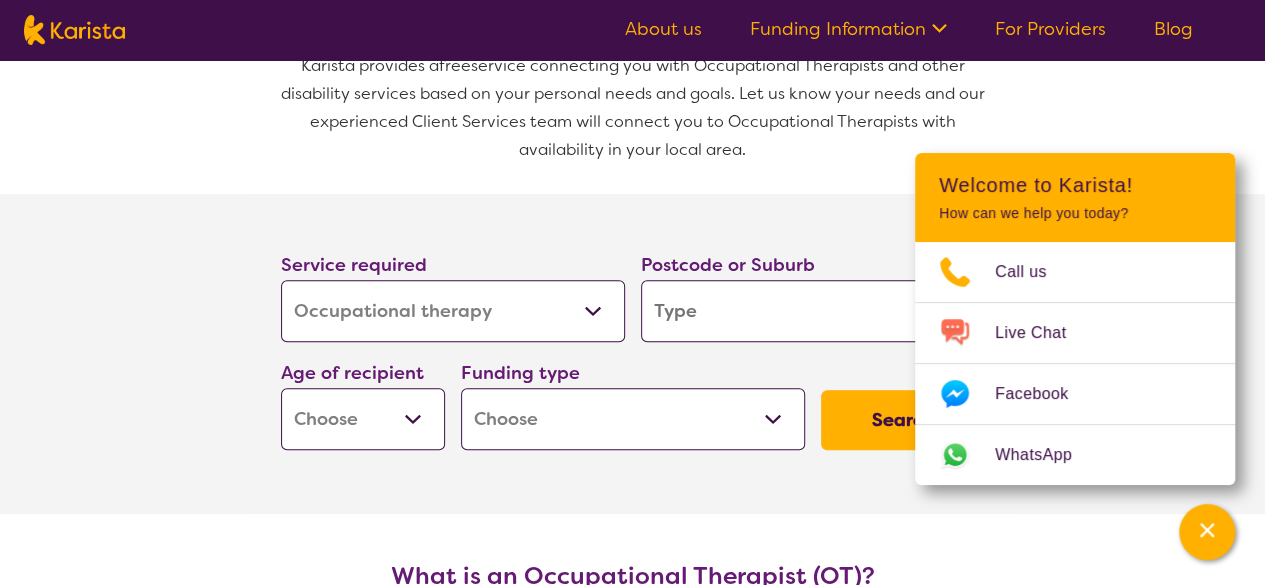 select on "Behaviour support" 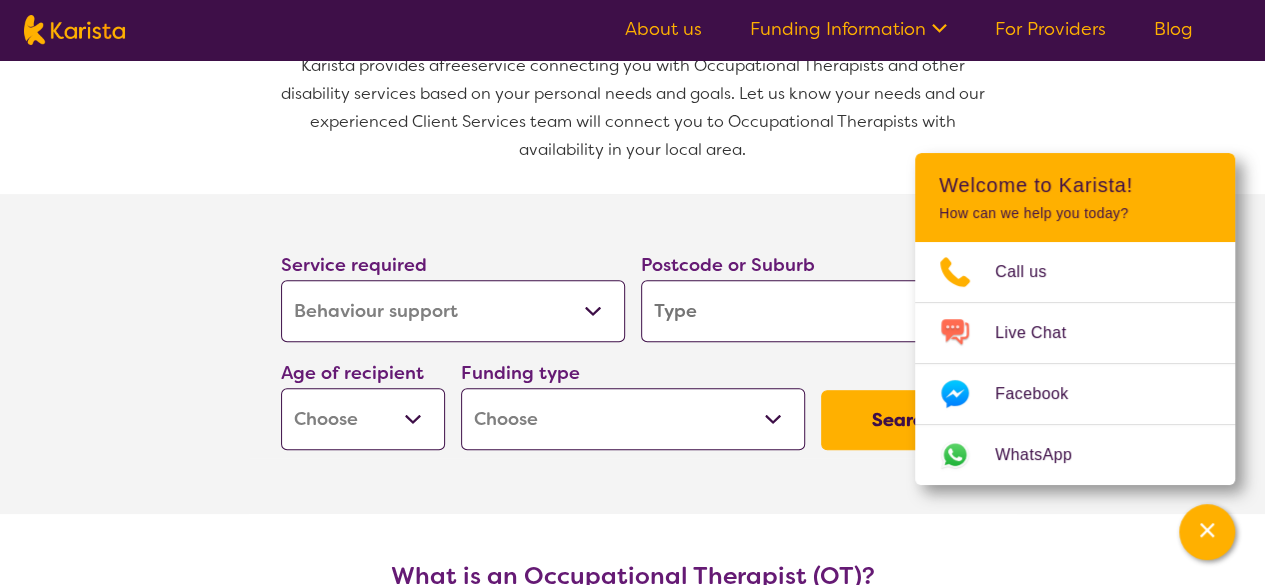 click on "Allied Health Assistant Assessment (ADHD or Autism) Behaviour support Counselling Dietitian Domestic and home help Employment Support Exercise physiology Home Care Package Provider Key Worker NDIS Plan management NDIS Support Coordination Nursing services Occupational therapy Personal care Physiotherapy Podiatry Psychology Psychosocial Recovery Coach Respite Speech therapy Support worker Supported accommodation" at bounding box center [453, 311] 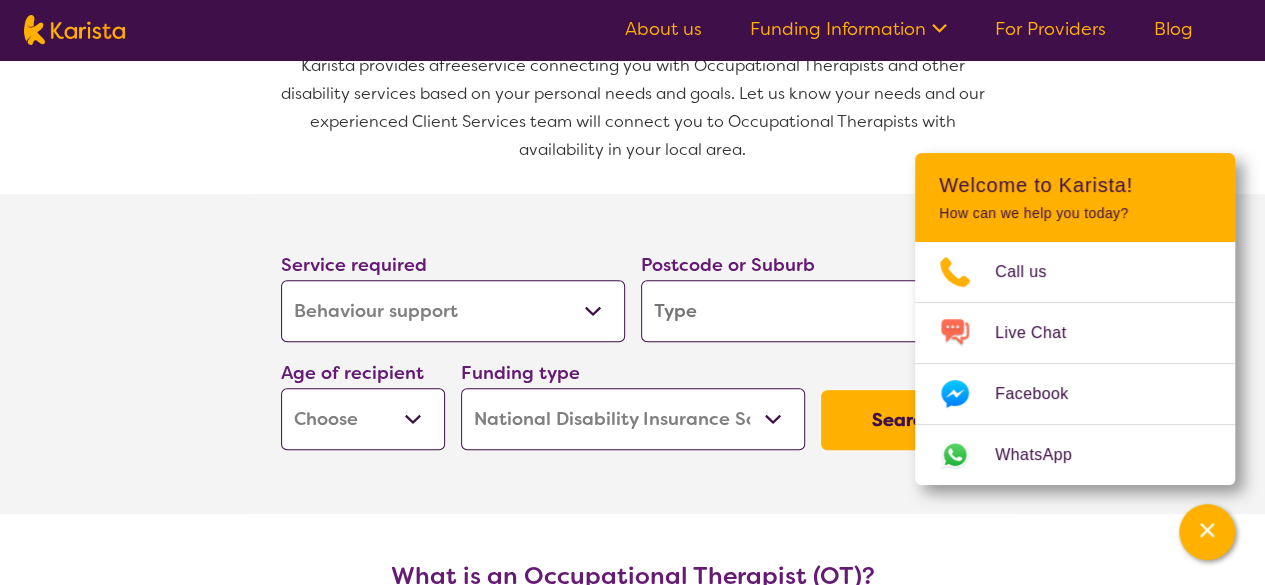 select on "Behaviour support" 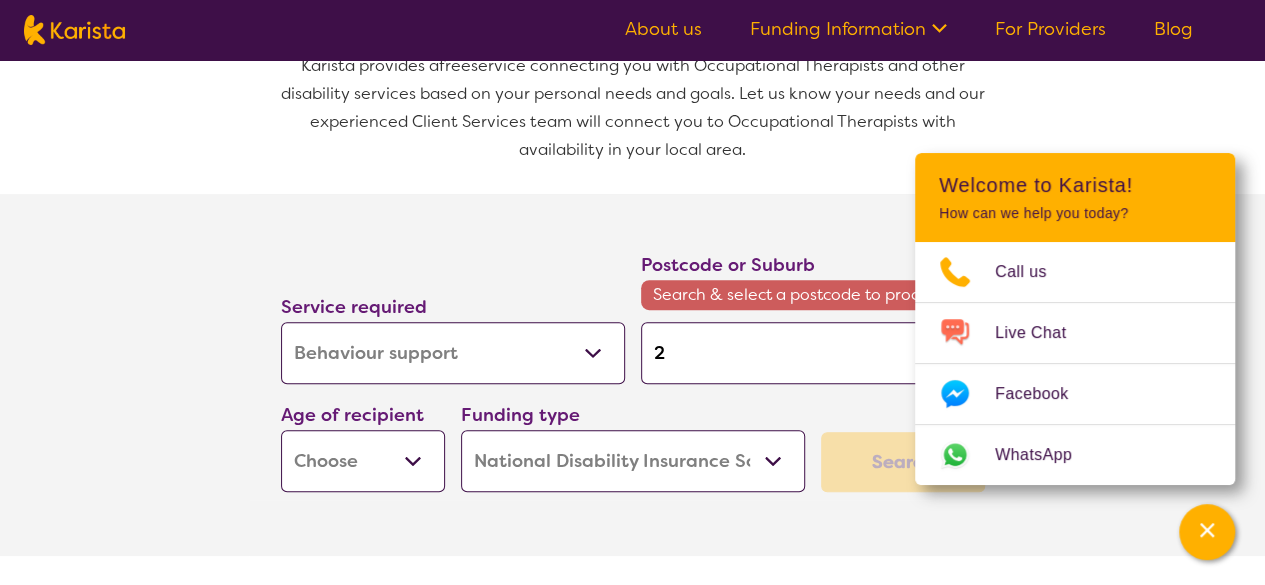 type on "25" 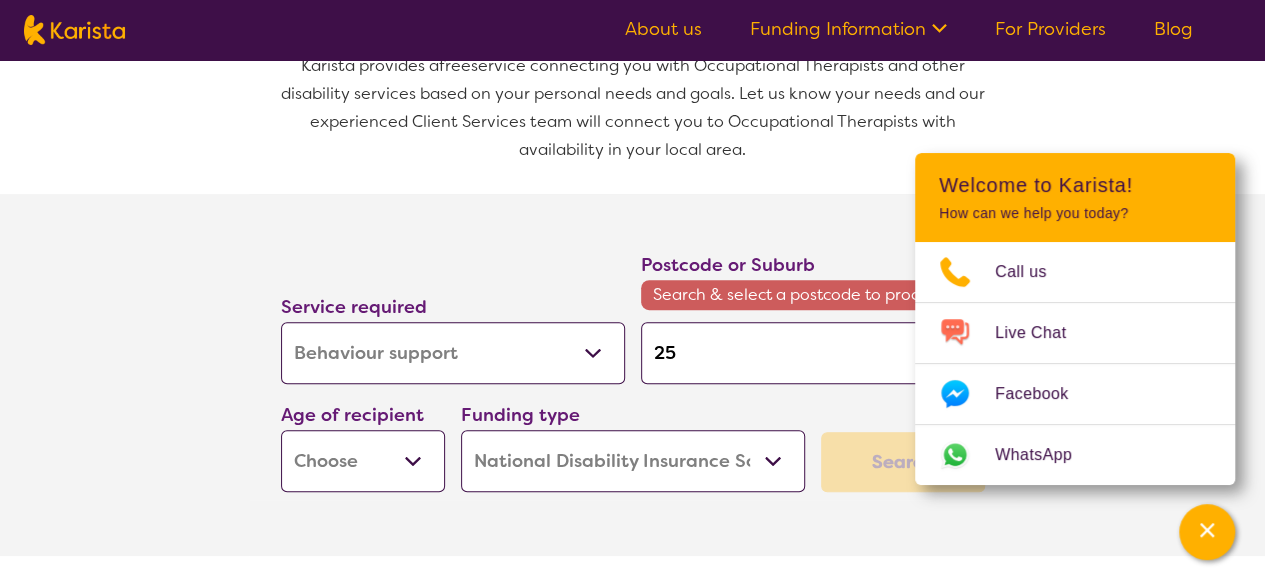 type on "[NUMBER]" 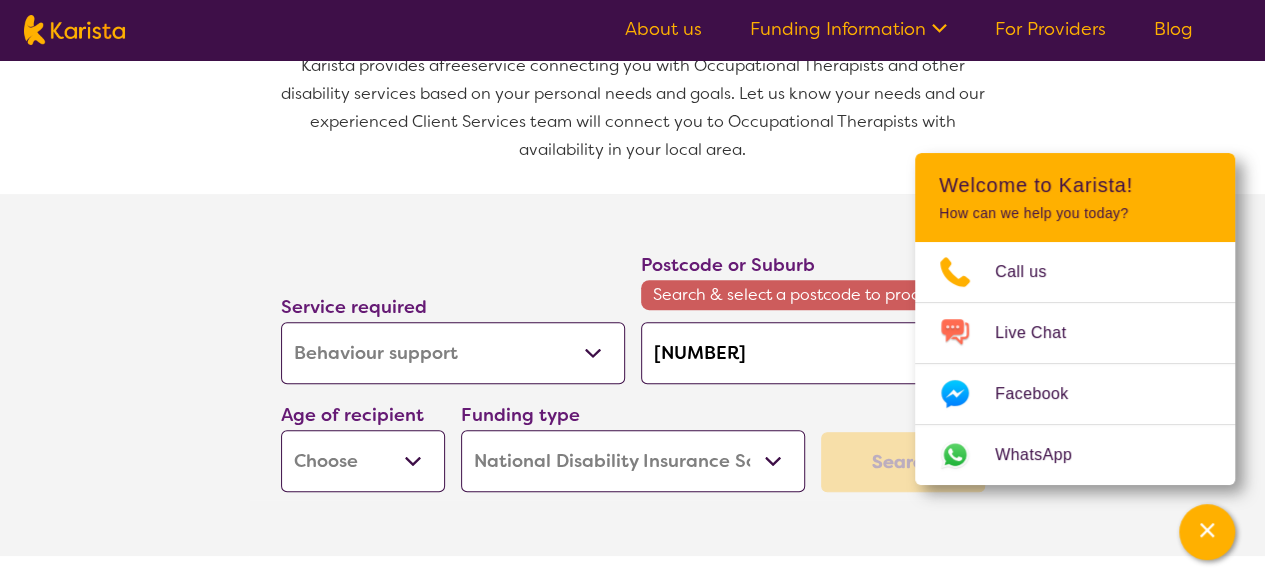 type on "[POSTAL_CODE]" 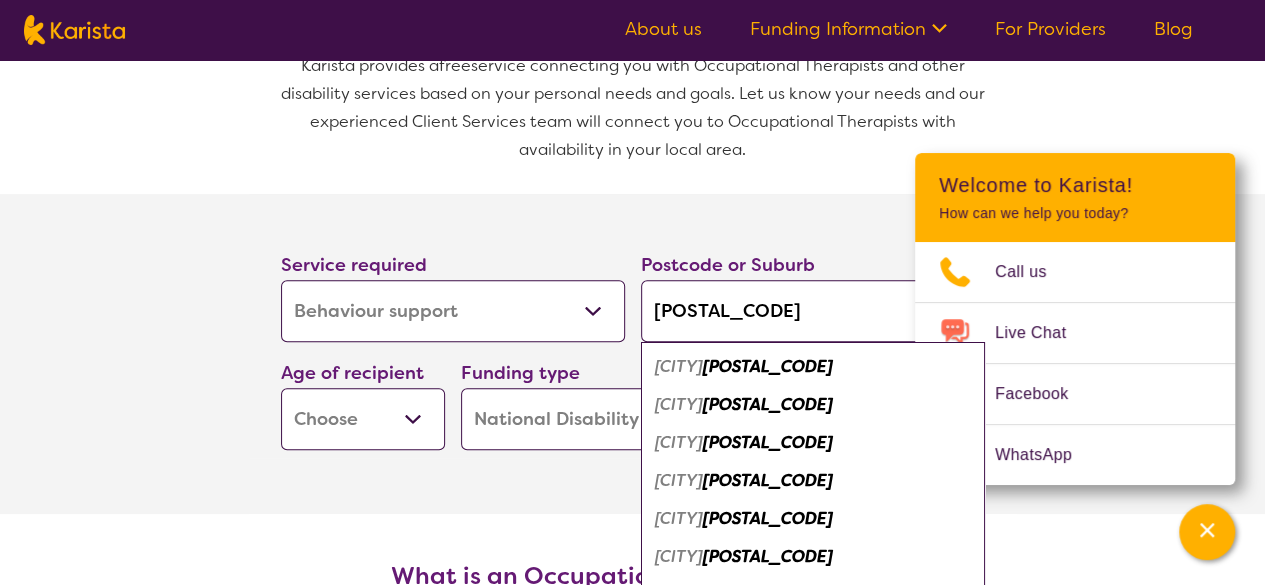 type on "[POSTAL_CODE]" 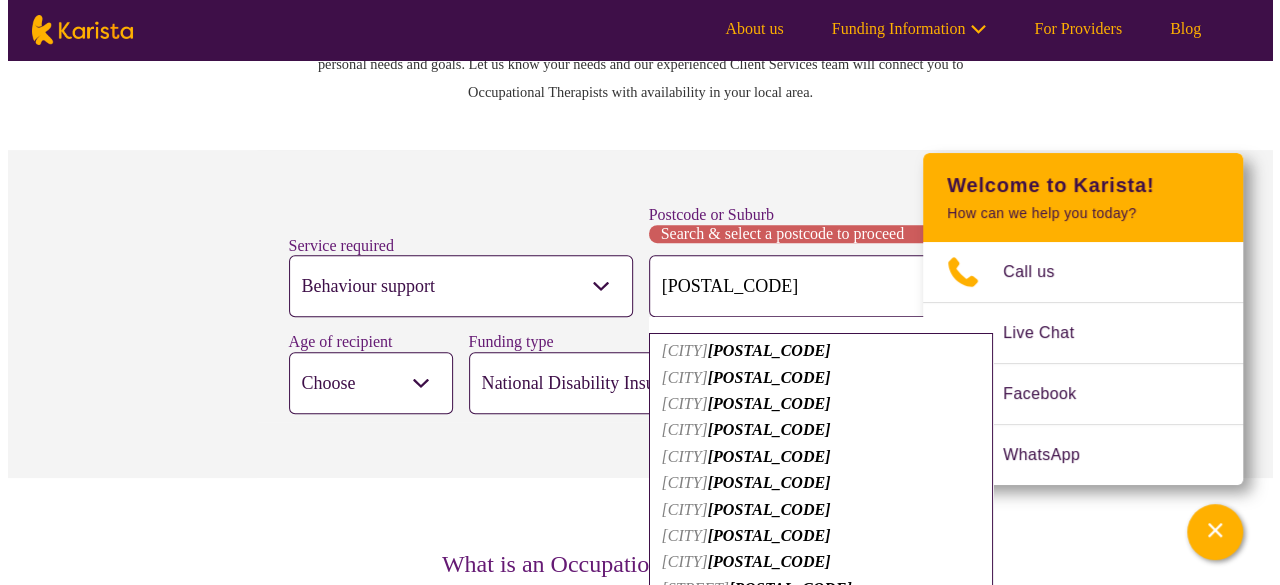 scroll, scrollTop: 0, scrollLeft: 0, axis: both 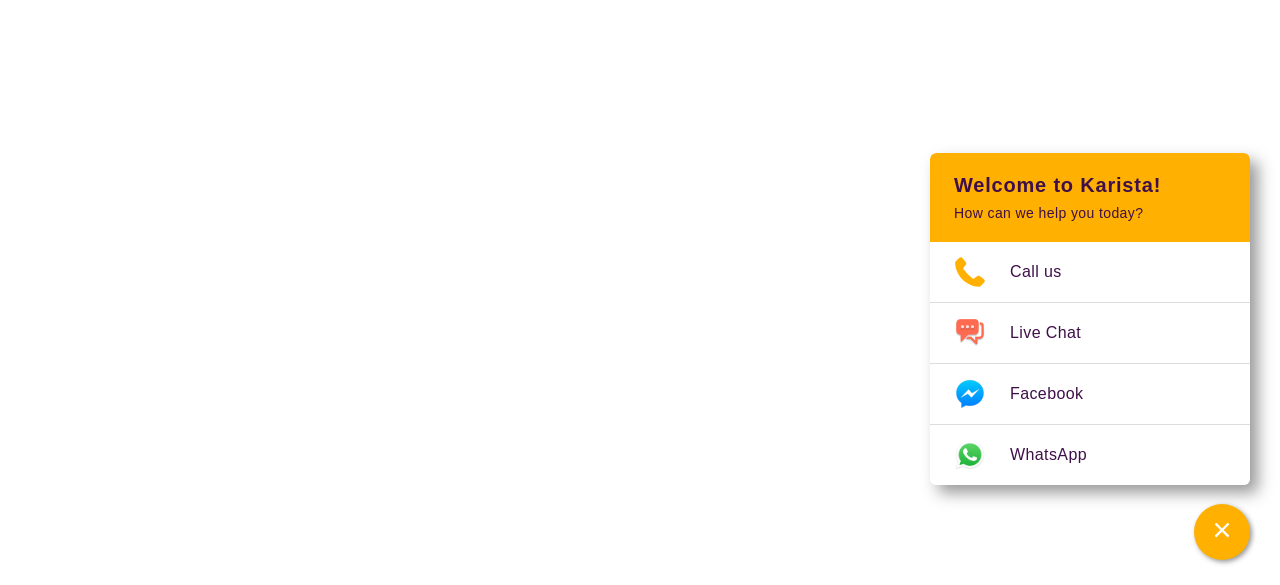 click on "End Conversation Request a call back           I am looking for a disability or aged care service   I am a service provider Do you need help with funding?  Learn more here . Have a complaint or feedback? Please completete the  form here . First Name:*     Postcode:*     Phone:*     Email:*       If you are not contactable by phone for medical reasons, please check this box Service required:*   Select a service Allied Health Assistant Assessment Behaviour support Counselling Dietitian Domestic and home help Employment Support Exercise physiology Home Care Package Provider Key Worker Meal services NDIS Plan management NDIS Support Coordination Nursing services Occupational therapy Personal care Physiotherapy Podiatry Psychology Psychology, counselling and social work Psychosocial recovery coach Respite Skills support - school, work, life Social activities Speech therapy Supported accommodation Support worker Transport   Age group:*   Select an age group Early Childhood (0-9) Child (10-11) Adolescent (12-17)" at bounding box center (640, 0) 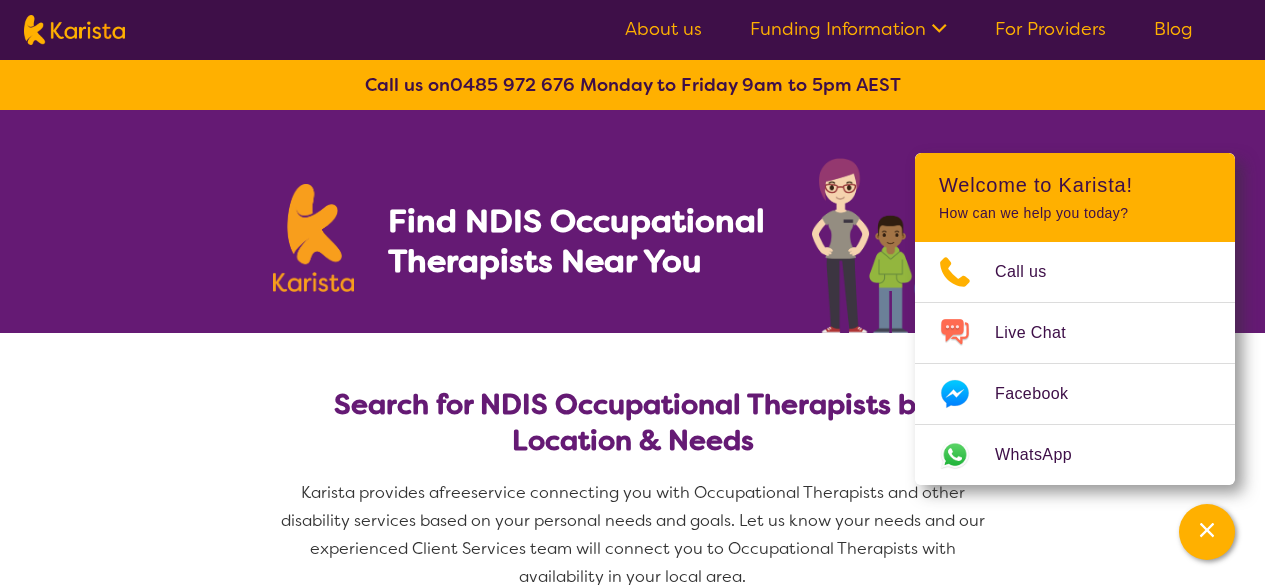 select on "Occupational therapy" 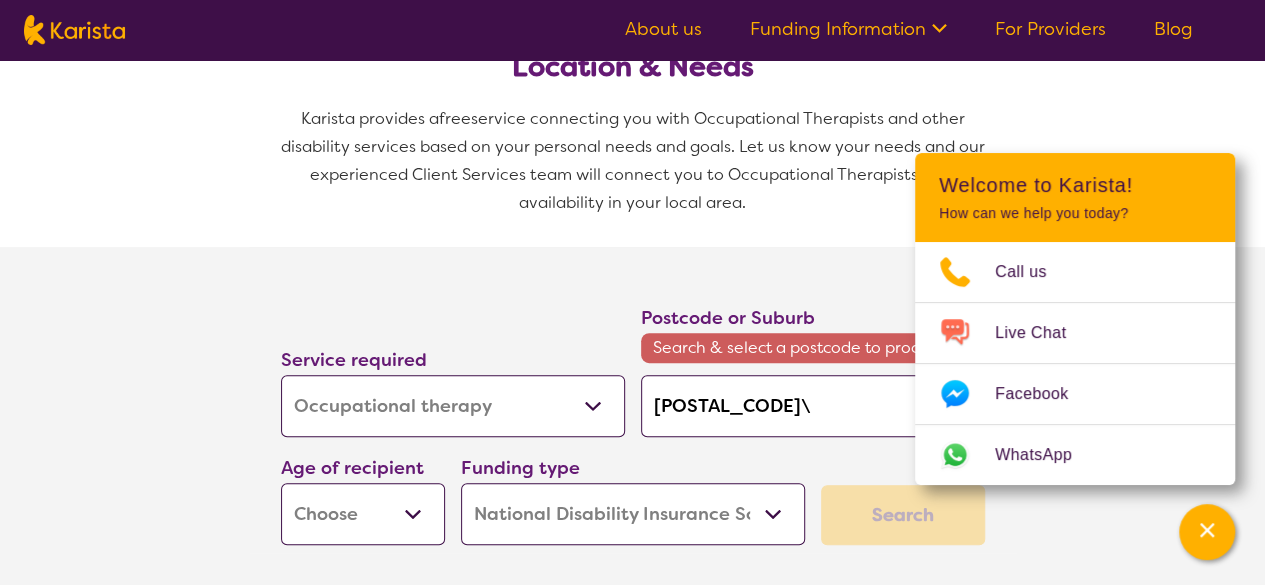 scroll, scrollTop: 376, scrollLeft: 0, axis: vertical 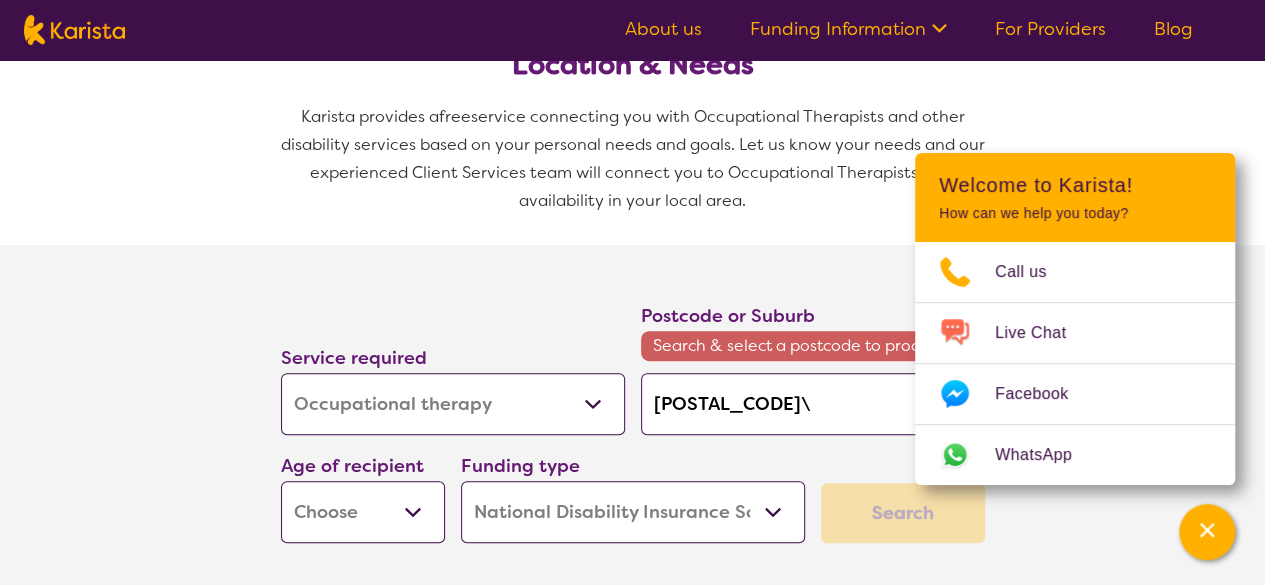 click on "[POSTAL_CODE]\" at bounding box center [813, 404] 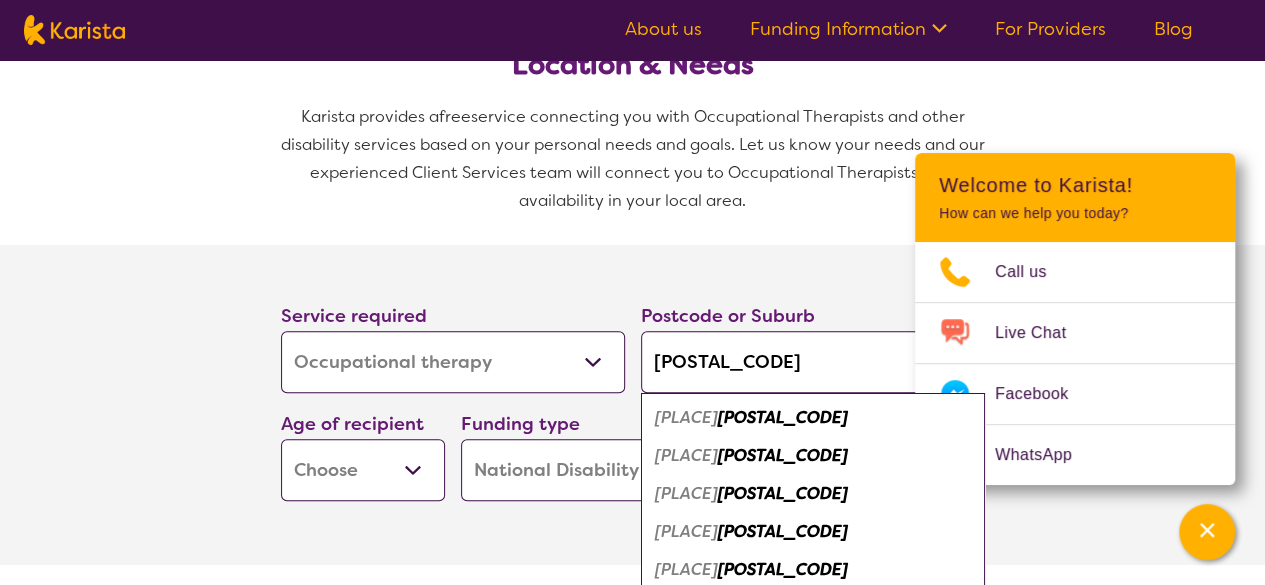 type on "[POSTAL_CODE]" 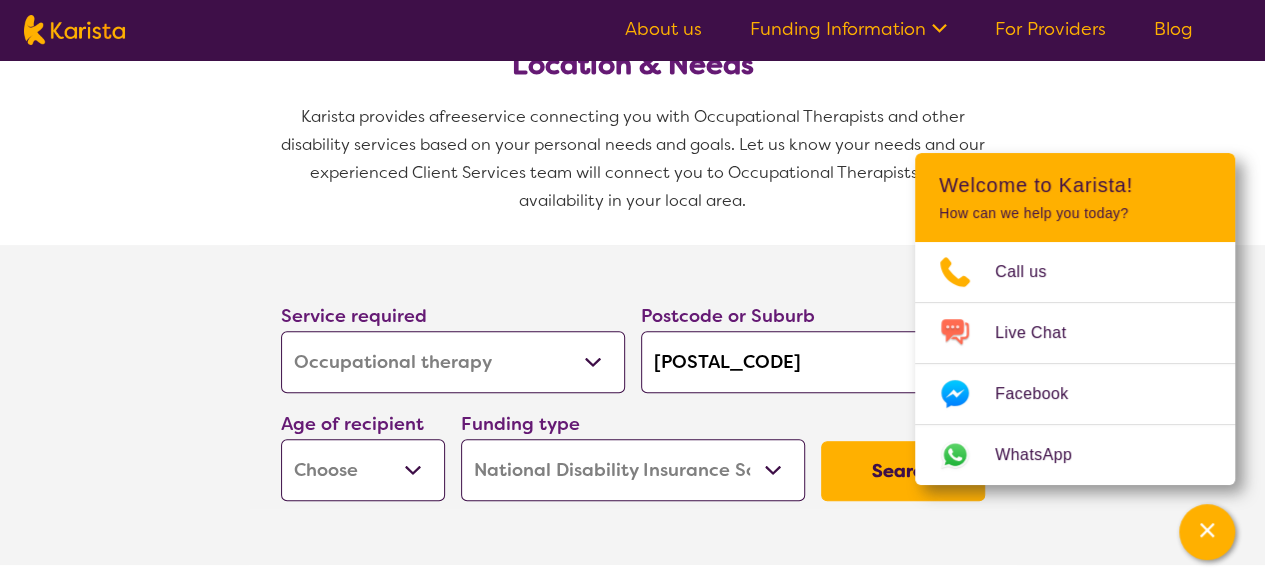 click on "Service required Allied Health Assistant Assessment (ADHD or Autism) Behaviour support Counselling Dietitian Domestic and home help Employment Support Exercise physiology Home Care Package Provider Key Worker NDIS Plan management NDIS Support Coordination Nursing services Occupational therapy Personal care Physiotherapy Podiatry Psychology Psychosocial Recovery Coach Respite Speech therapy Support worker Supported accommodation Postcode or Suburb 2570 Age of recipient Early Childhood - 0 to 9 Child - 10 to 11 Adolescent - 12 to 17 Adult - 18 to 64 Aged - 65+ Funding type Home Care Package (HCP) National Disability Insurance Scheme (NDIS) I don't know Search" at bounding box center [633, 405] 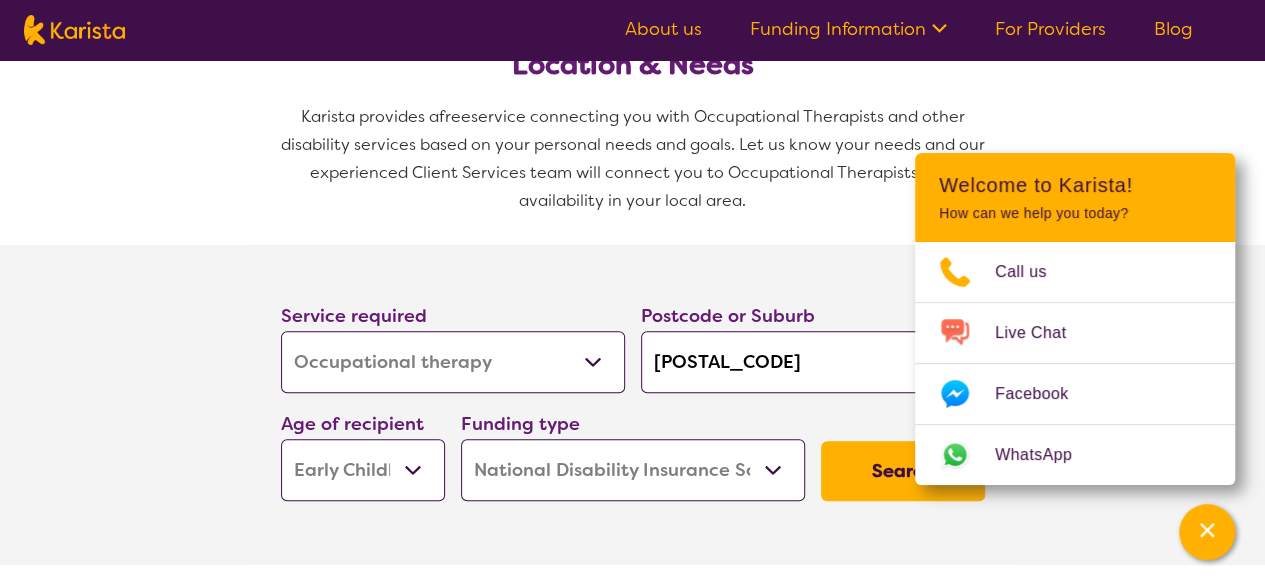 click on "Early Childhood - 0 to 9 Child - 10 to 11 Adolescent - 12 to 17 Adult - 18 to 64 Aged - 65+" at bounding box center [363, 470] 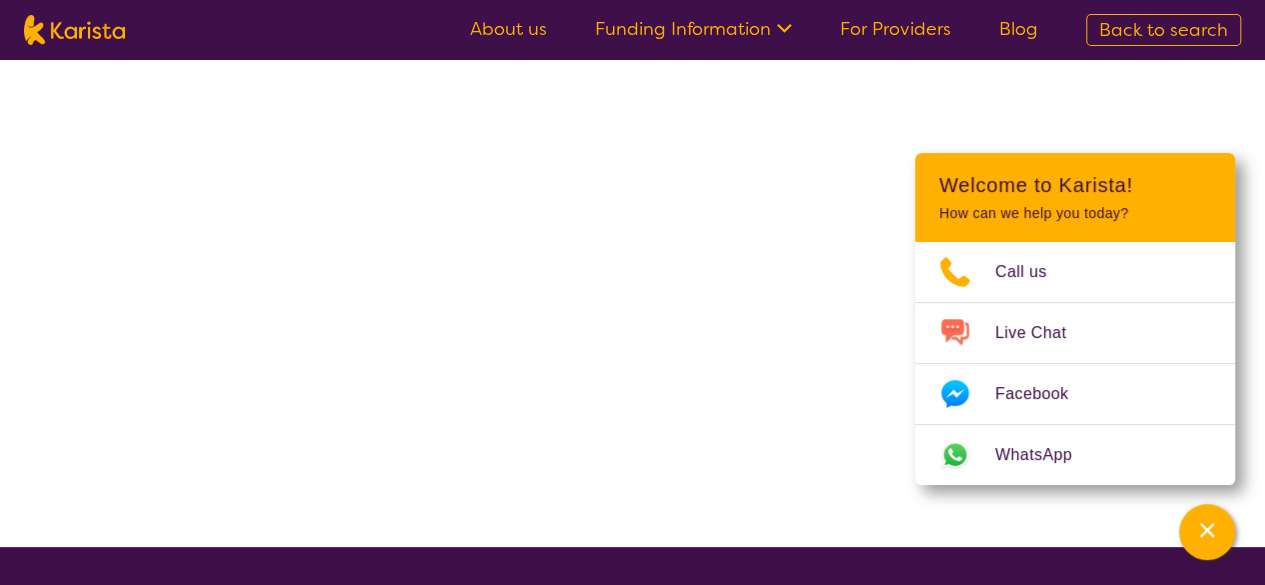scroll, scrollTop: 0, scrollLeft: 0, axis: both 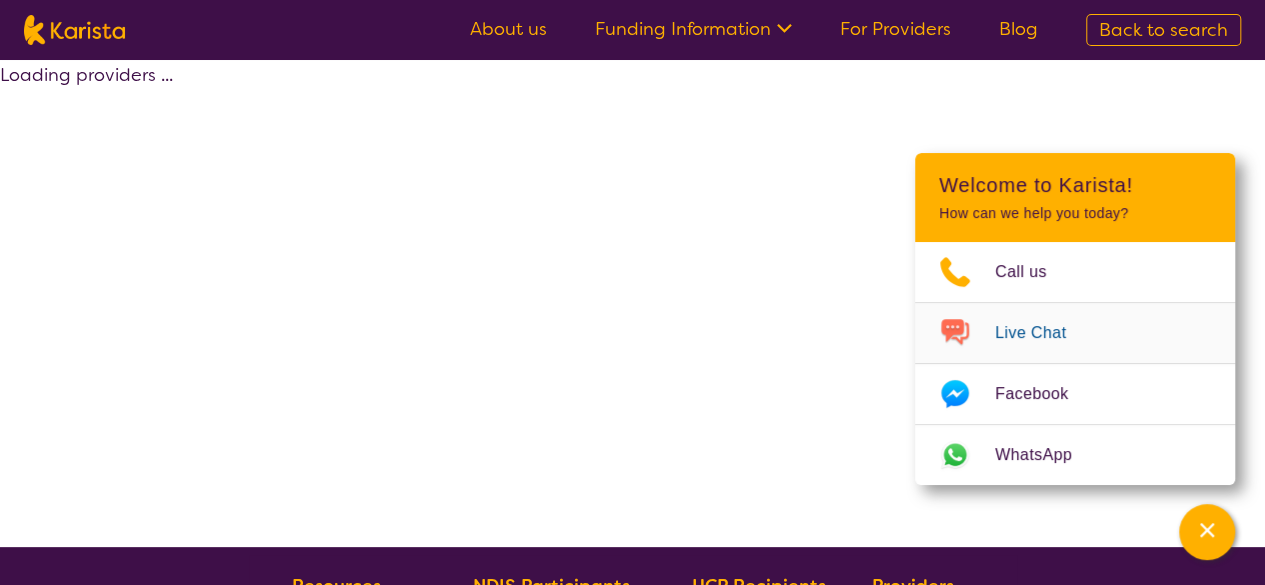 select on "by_score" 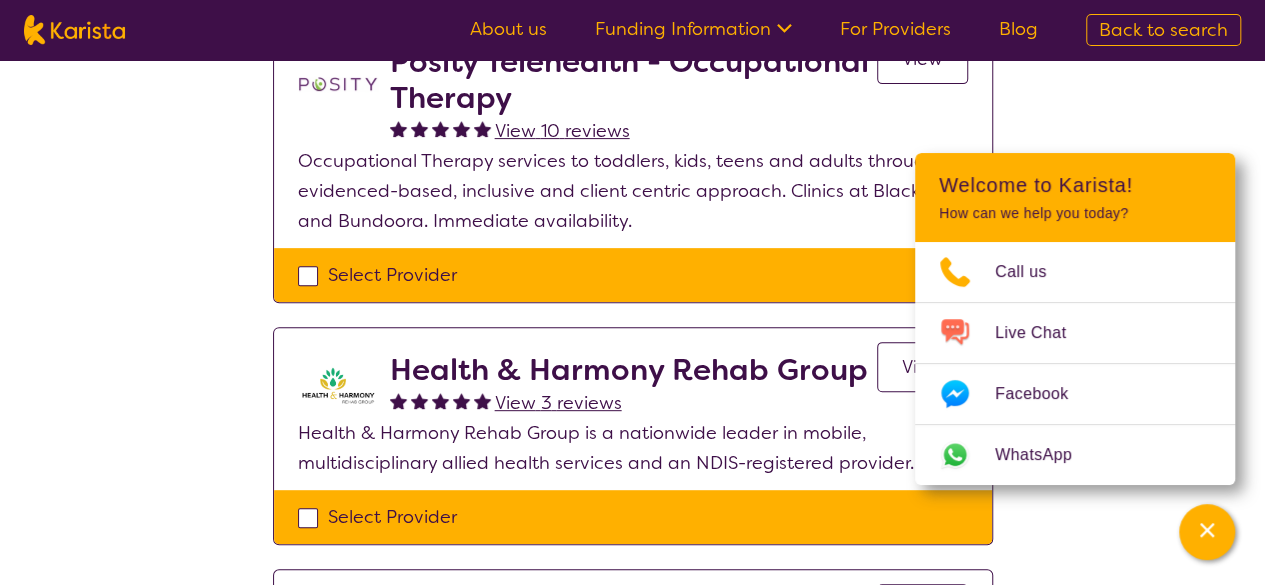 scroll, scrollTop: 0, scrollLeft: 0, axis: both 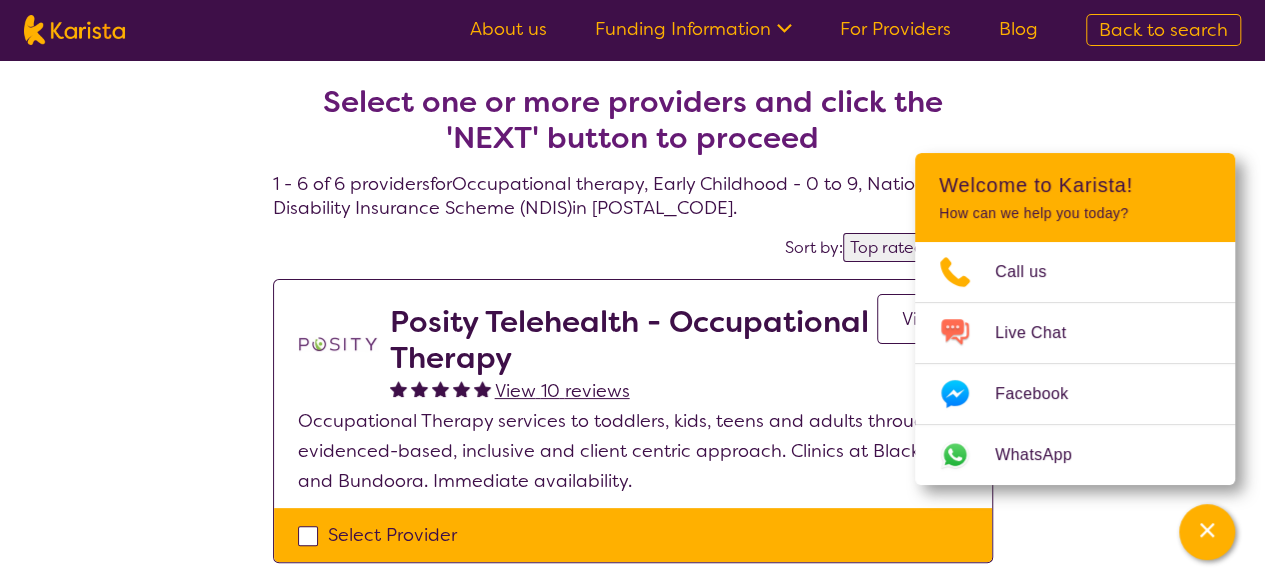 click on "Select one or more providers and click the 'NEXT' button to proceed 1 - 6 of 6 providers  for  Occupational therapy , Early Childhood - 0 to 9 , National Disability Insurance Scheme (NDIS)  in 2570 . Sort by:  Highly reviewed Top rated Posity Telehealth - Occupational Therapy View   10   reviews View Occupational Therapy services to toddlers, kids, teens and adults through evidenced-based, inclusive and client centric approach. Clinics at Blackburn and Bundoora. Immediate availability. Select Provider Health & Harmony Rehab Group View   3   reviews View Health & Harmony Rehab Group is a nationwide leader in mobile, multidisciplinary allied health services and an NDIS-registered provider. Select Provider Health & Harmony Rehab Group - Telehealth View   3   reviews View Health & Harmony Rehab Group is a nationwide leader in mobile, multidisciplinary allied health services and an NDIS-registered provider. Select Provider Pro-Active Health Telehealth View   10   reviews View Select Provider Rewired Therapy View" at bounding box center (632, 1032) 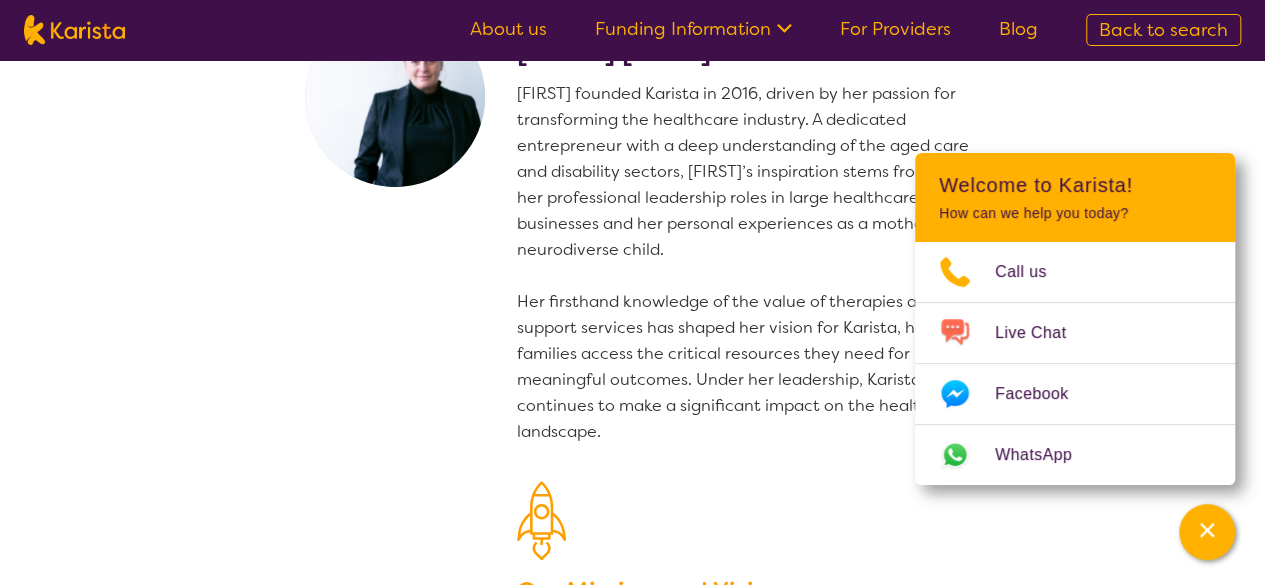 scroll, scrollTop: 112, scrollLeft: 0, axis: vertical 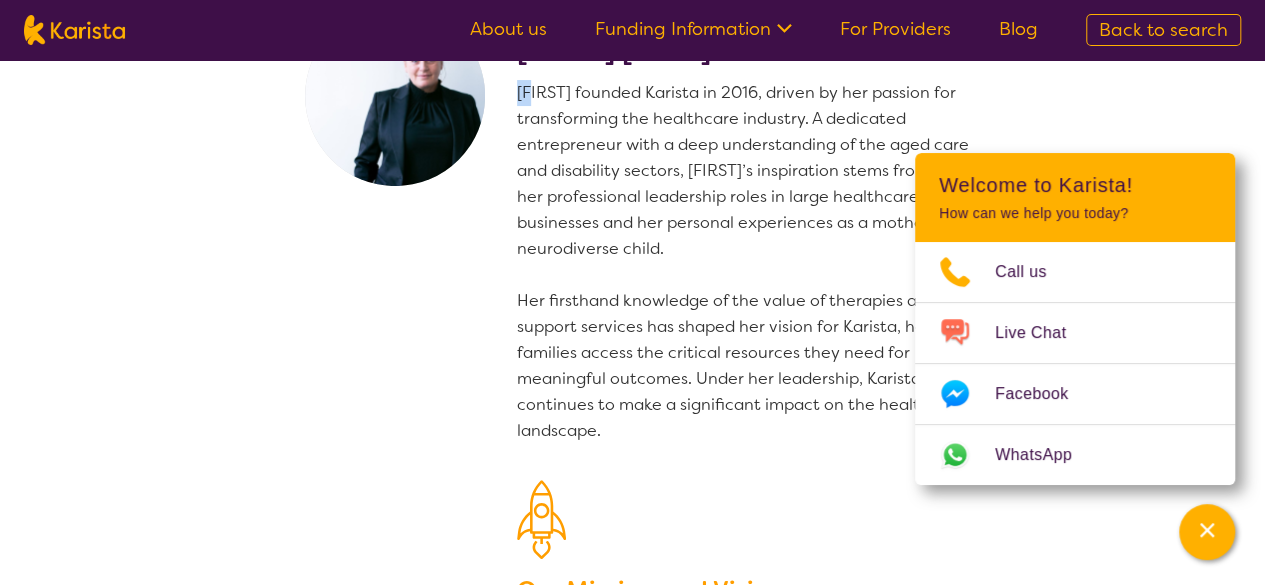 drag, startPoint x: 513, startPoint y: 92, endPoint x: 542, endPoint y: 100, distance: 30.083218 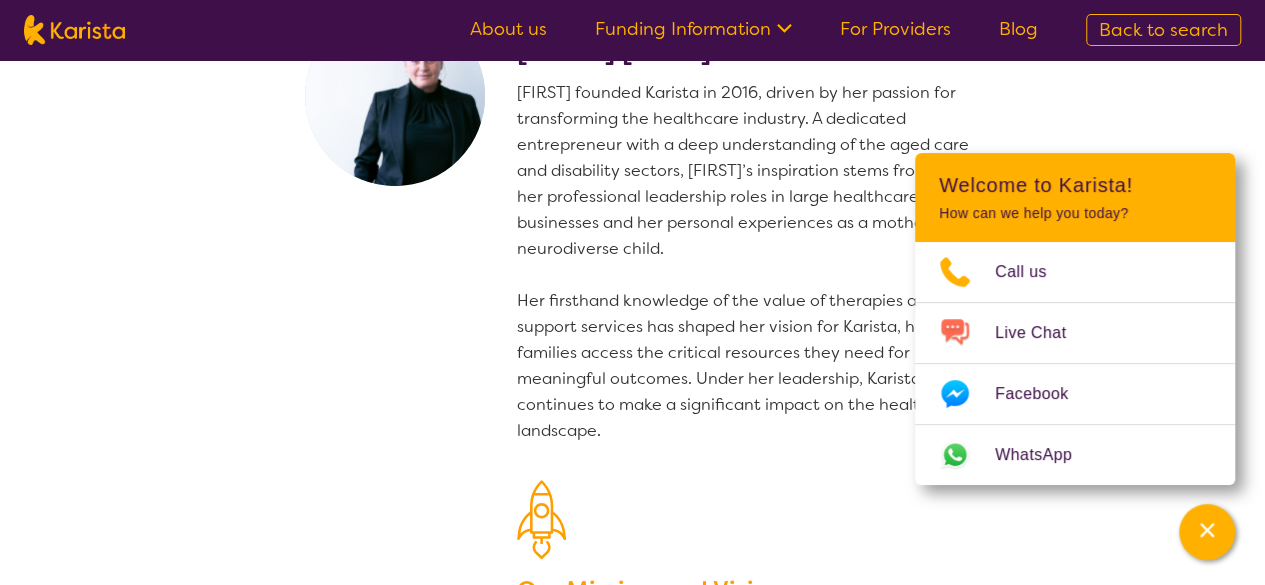 click on "Danielle founded Karista in 2016, driven by her passion for transforming the healthcare industry. A dedicated entrepreneur with a deep understanding of the aged care and disability sectors, Danielle’s inspiration stems from both her professional leadership roles in large healthcare businesses and her personal experiences as a mother of a neurodiverse child.  Her firsthand knowledge of the value of therapies and support services has shaped her vision for Karista, helping families access the critical resources they need for meaningful outcomes. Under her leadership, Karista continues to make a significant impact on the healthcare landscape." at bounding box center (755, 262) 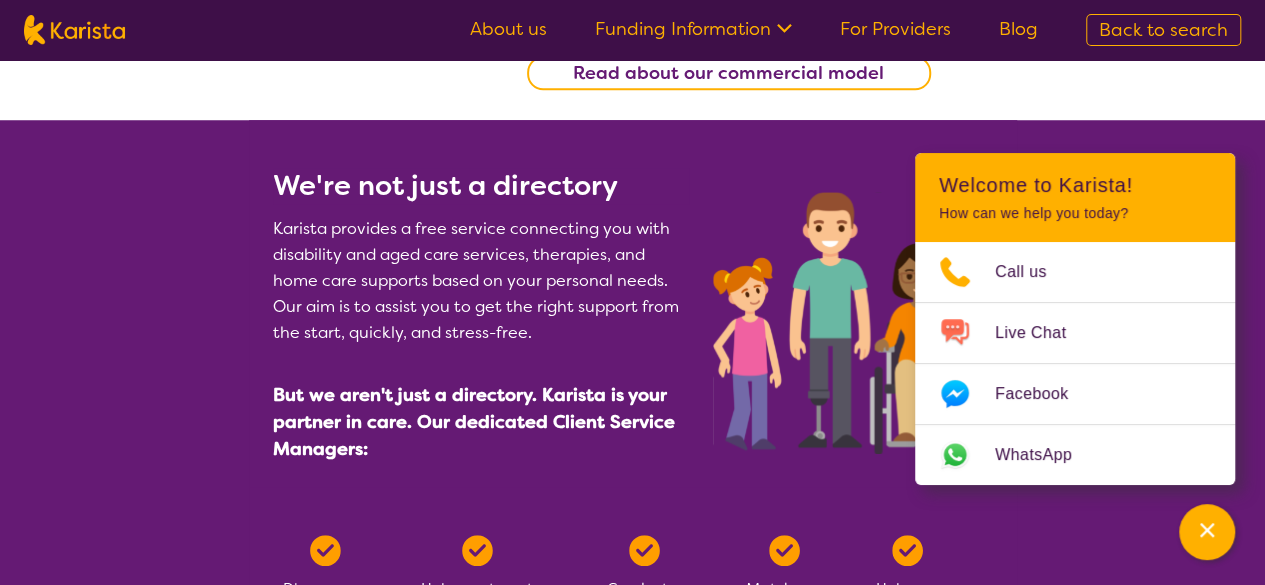 scroll, scrollTop: 798, scrollLeft: 0, axis: vertical 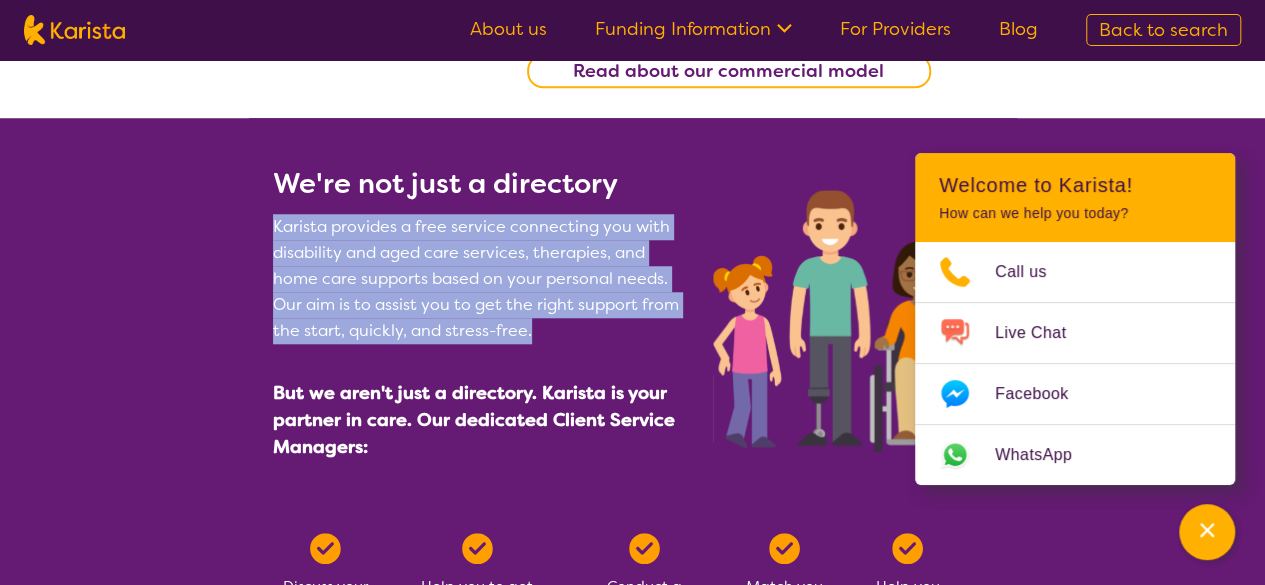drag, startPoint x: 268, startPoint y: 228, endPoint x: 669, endPoint y: 341, distance: 416.61734 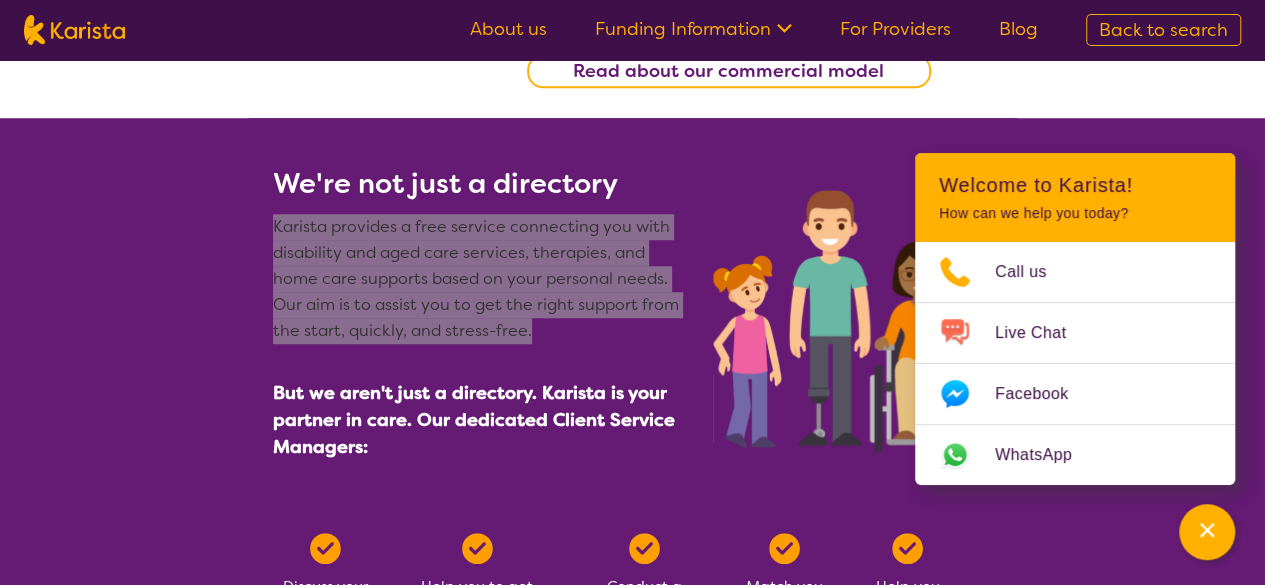 scroll, scrollTop: 0, scrollLeft: 0, axis: both 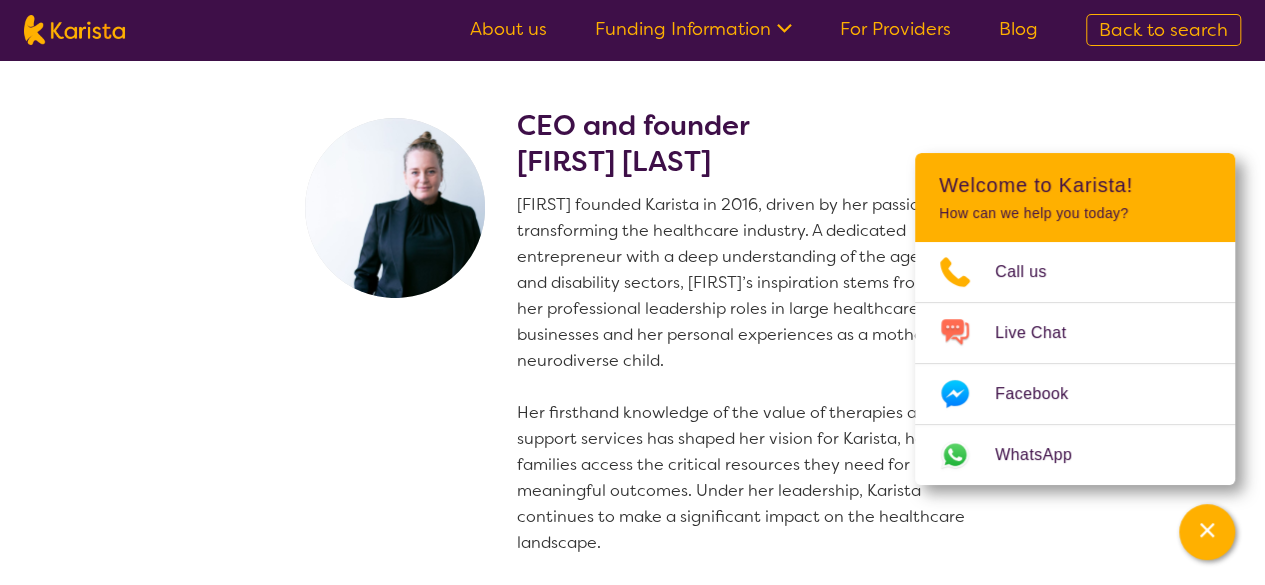 click on "About us Funding Information NDIS - National Disability Insurance Scheme HCP -  Home Care Package Funding For Providers Blog" at bounding box center (754, 30) 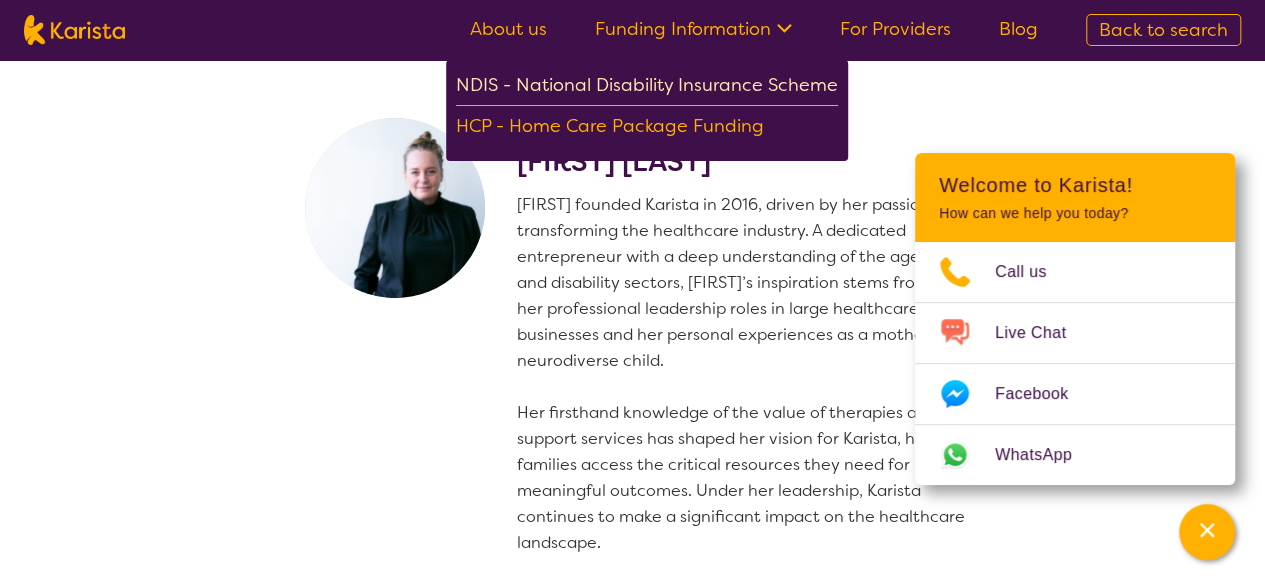 click on "NDIS - National Disability Insurance Scheme" at bounding box center [647, 88] 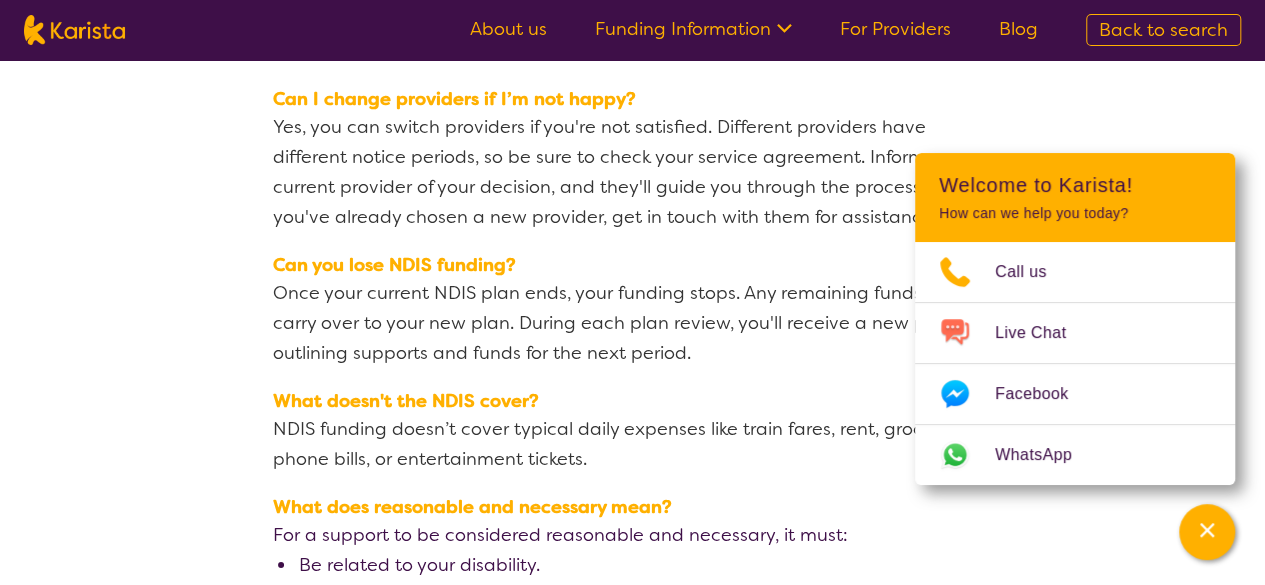 scroll, scrollTop: 3040, scrollLeft: 0, axis: vertical 